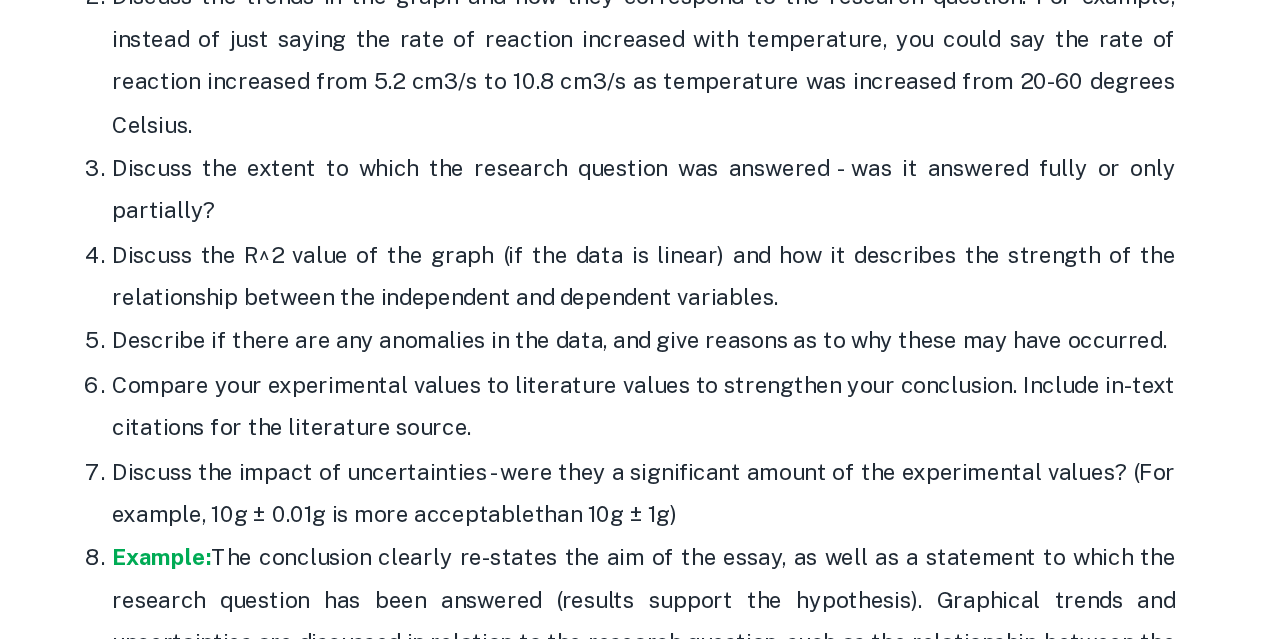 scroll, scrollTop: 5242, scrollLeft: 0, axis: vertical 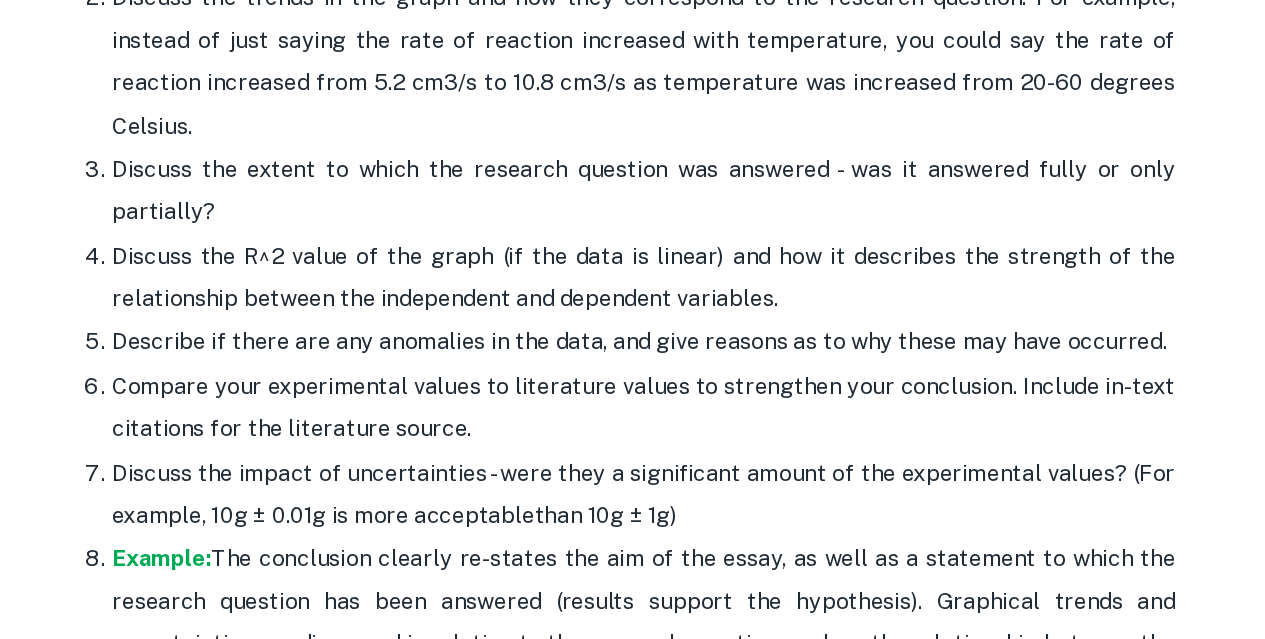 click on "Discuss the R^2 value of the graph (if the data is linear) and how it describes the strength of the relationship between the independent and dependent variables." at bounding box center (653, 324) 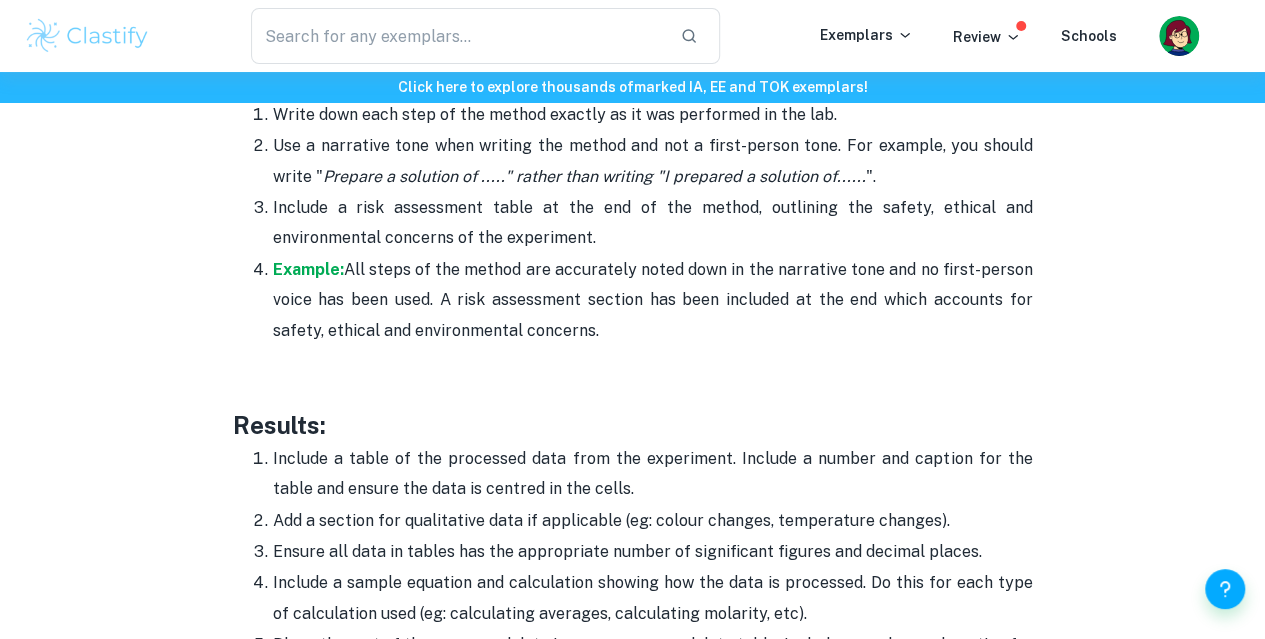 scroll, scrollTop: 4194, scrollLeft: 0, axis: vertical 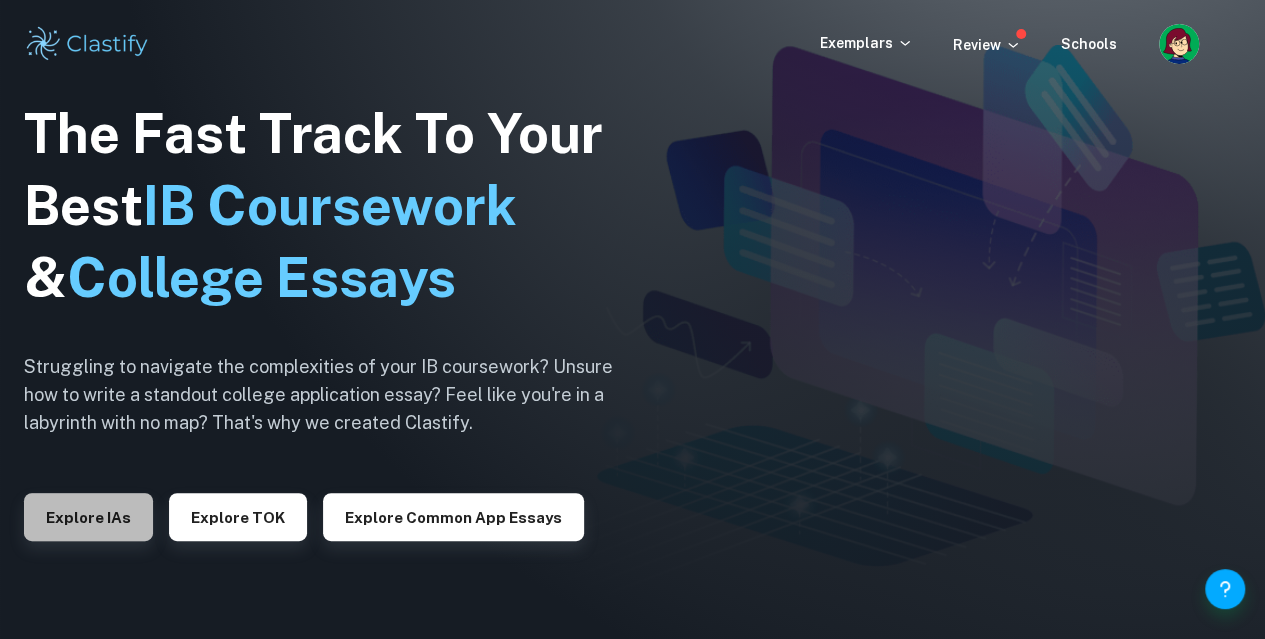 click on "Explore IAs" at bounding box center [88, 517] 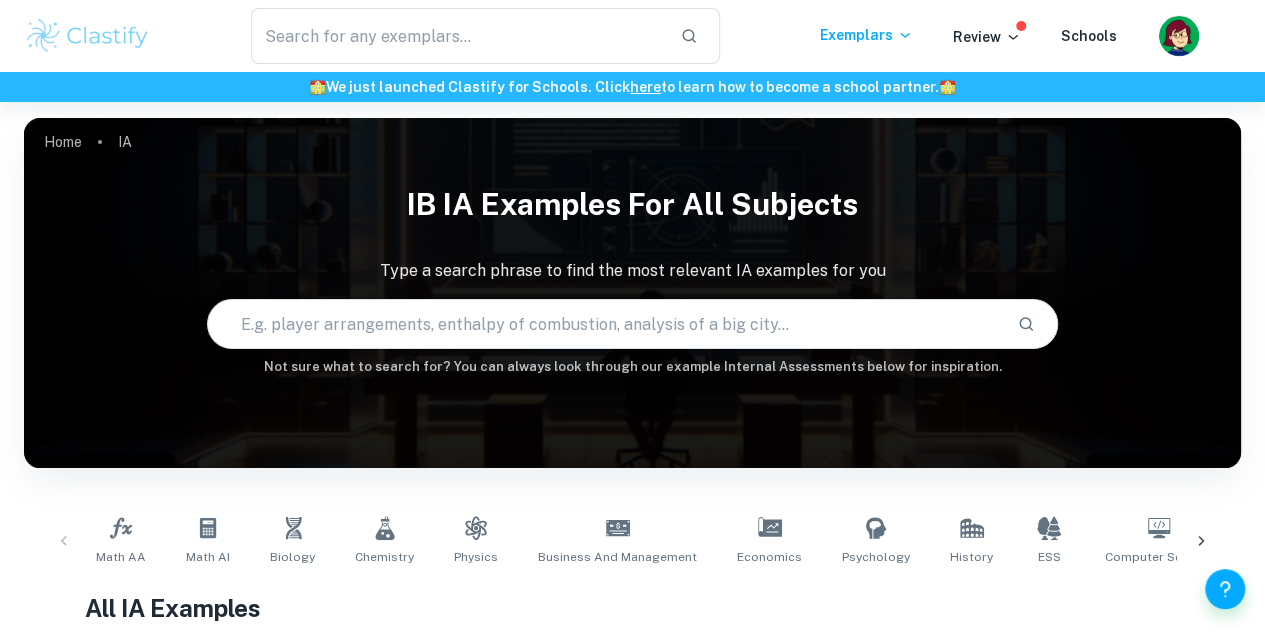 click 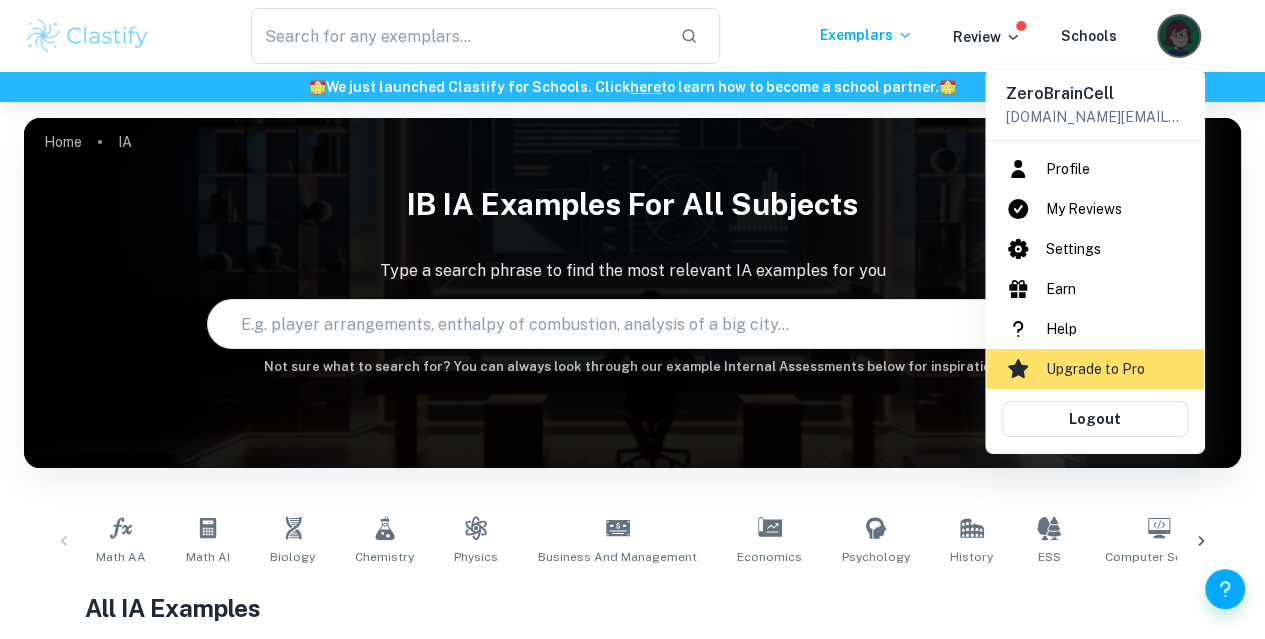 click on "Profile" at bounding box center (1095, 169) 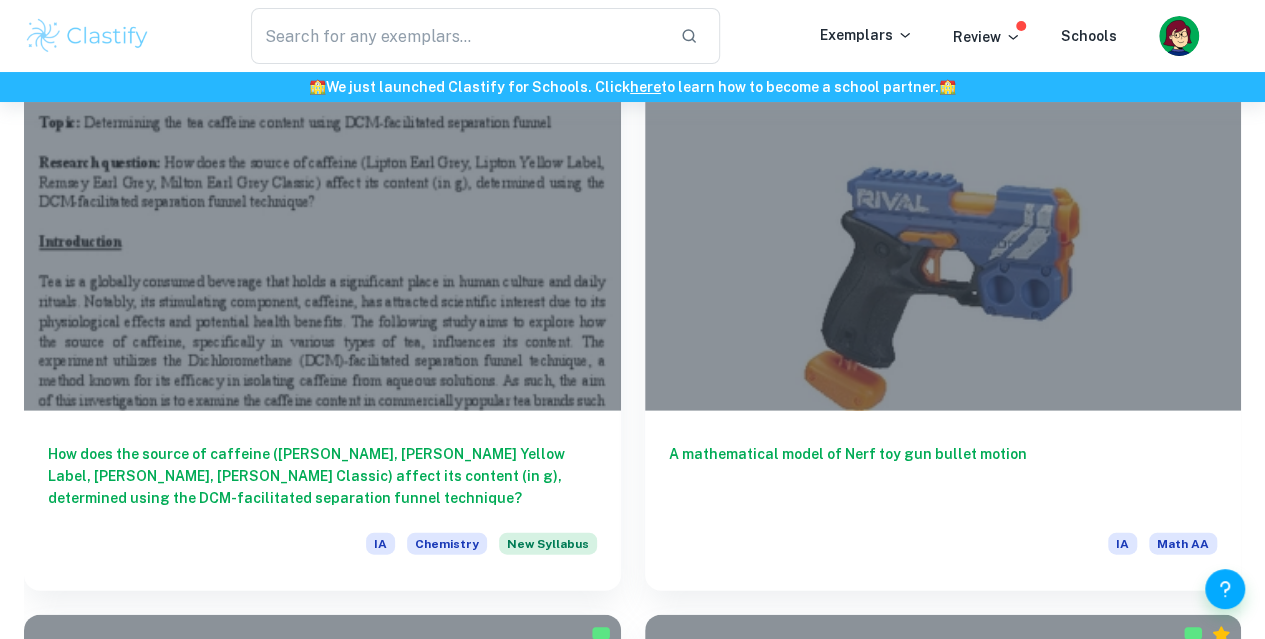 scroll, scrollTop: 1900, scrollLeft: 0, axis: vertical 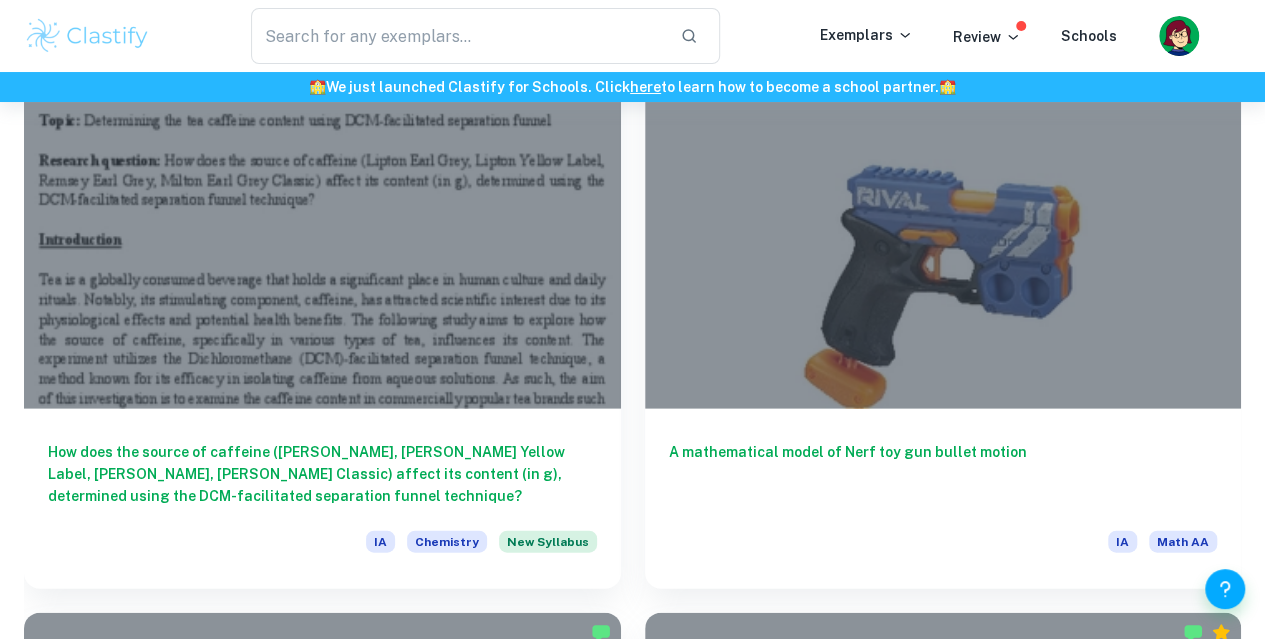 click at bounding box center [322, 2139] 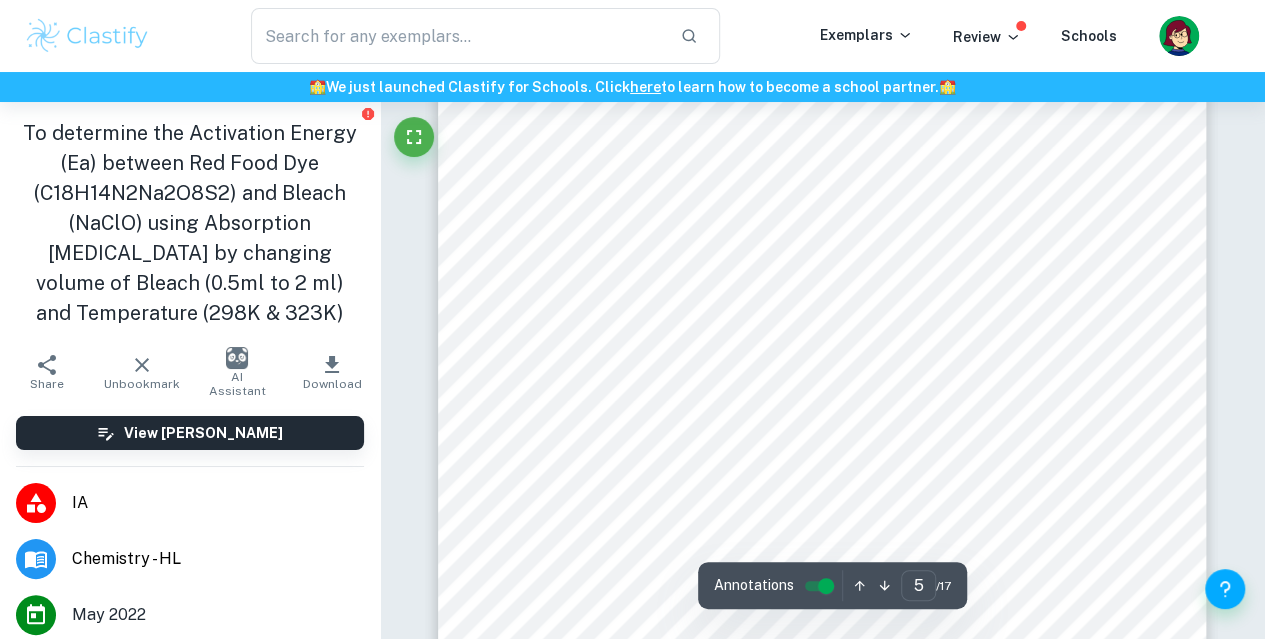 scroll, scrollTop: 4976, scrollLeft: 0, axis: vertical 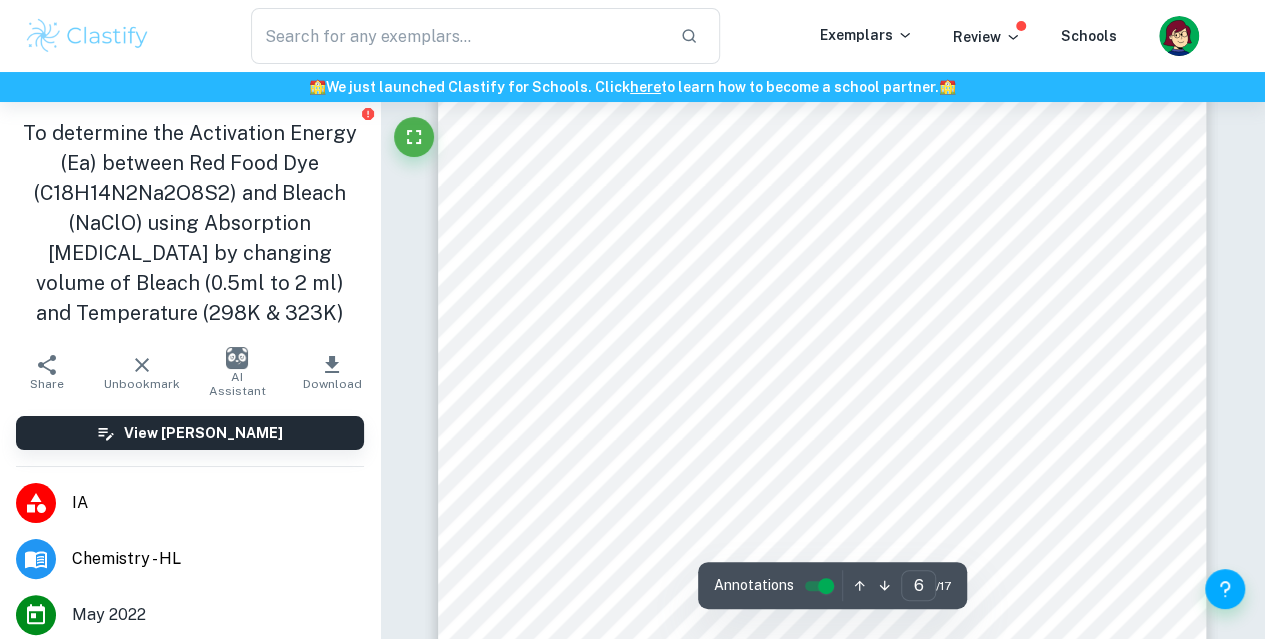 type on "7" 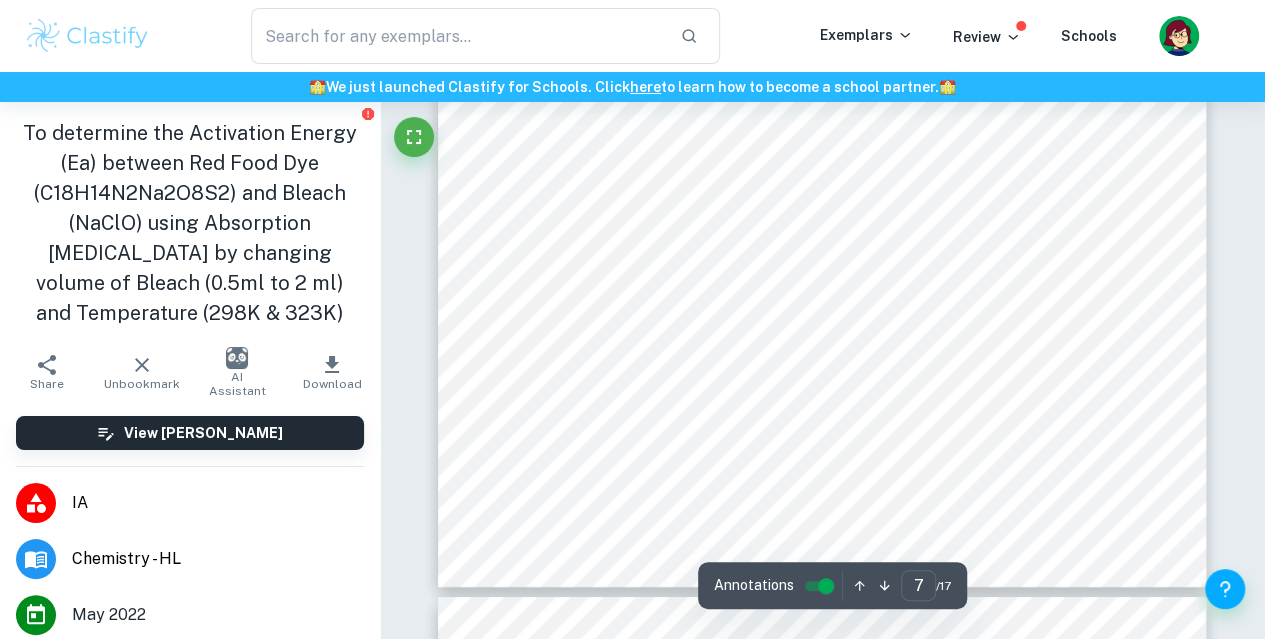 scroll, scrollTop: 7412, scrollLeft: 0, axis: vertical 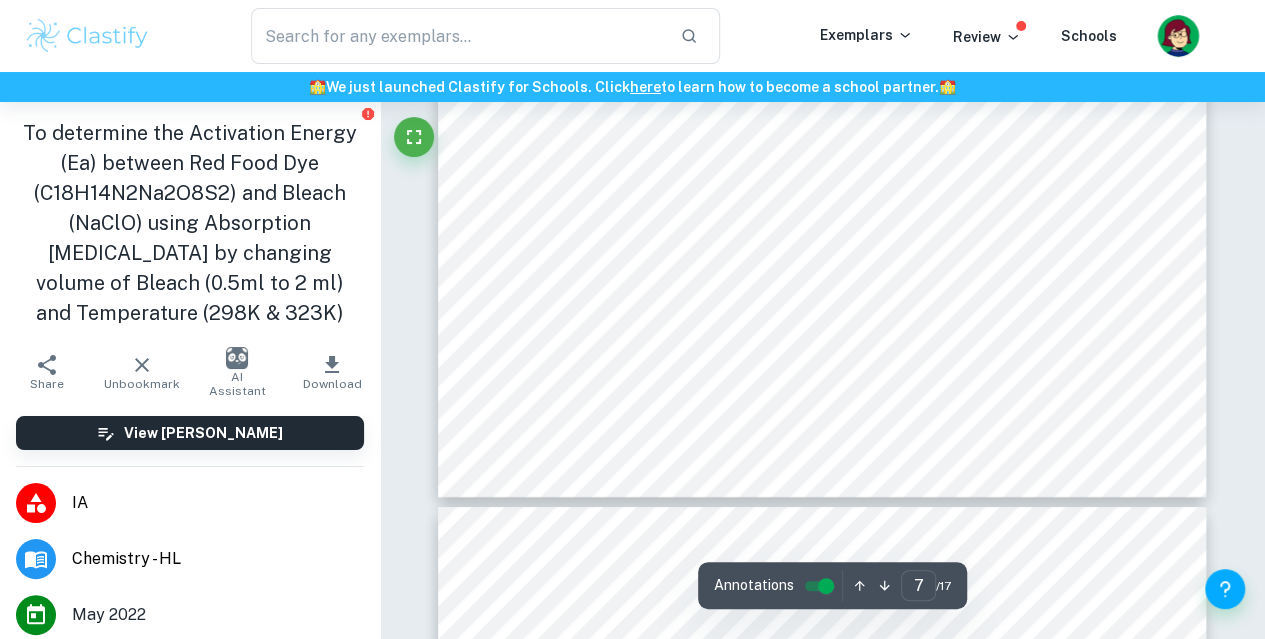 click at bounding box center [1198, 36] 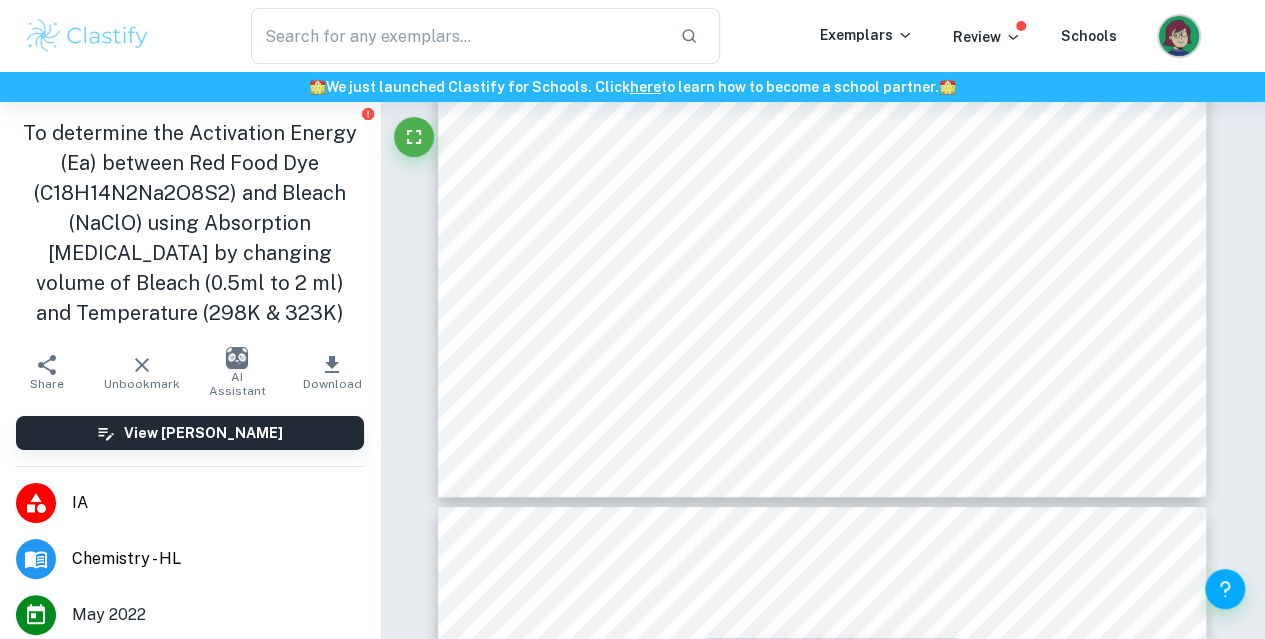 click 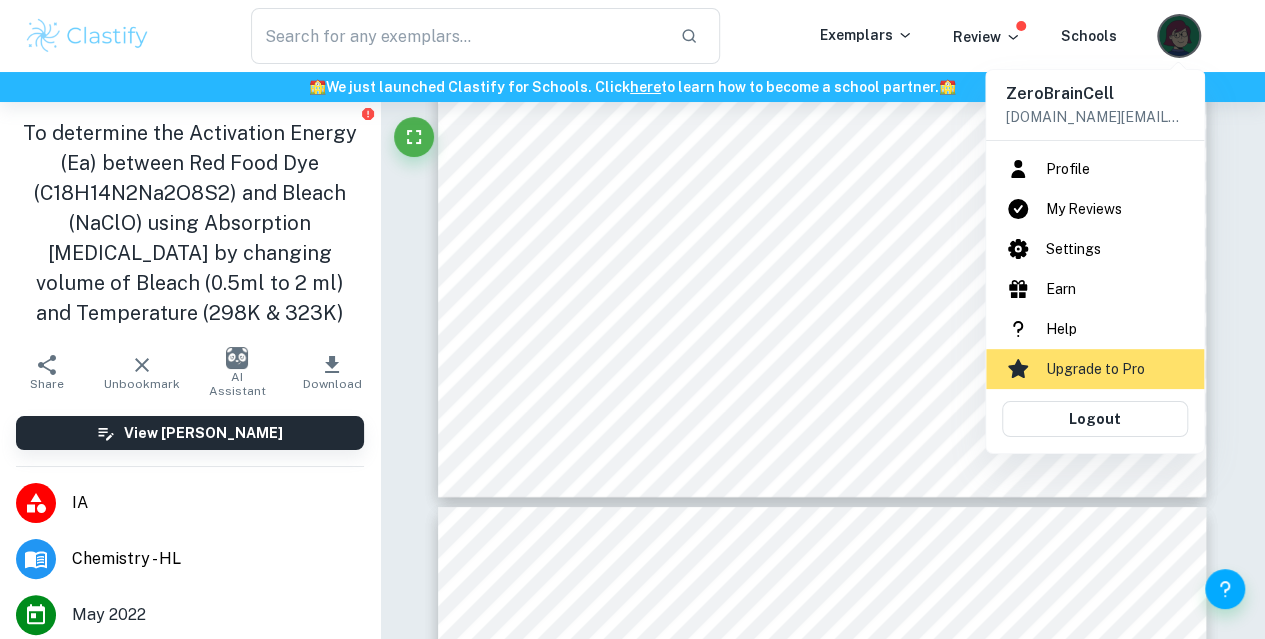 click on "Profile" at bounding box center (1095, 169) 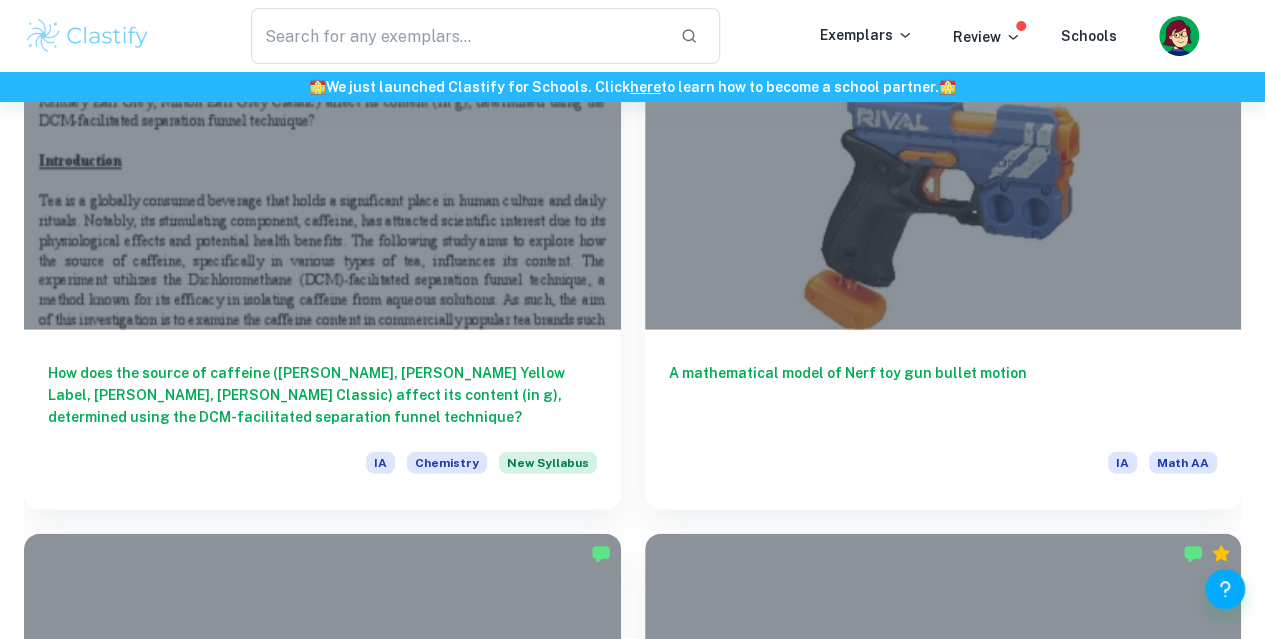 scroll, scrollTop: 1978, scrollLeft: 0, axis: vertical 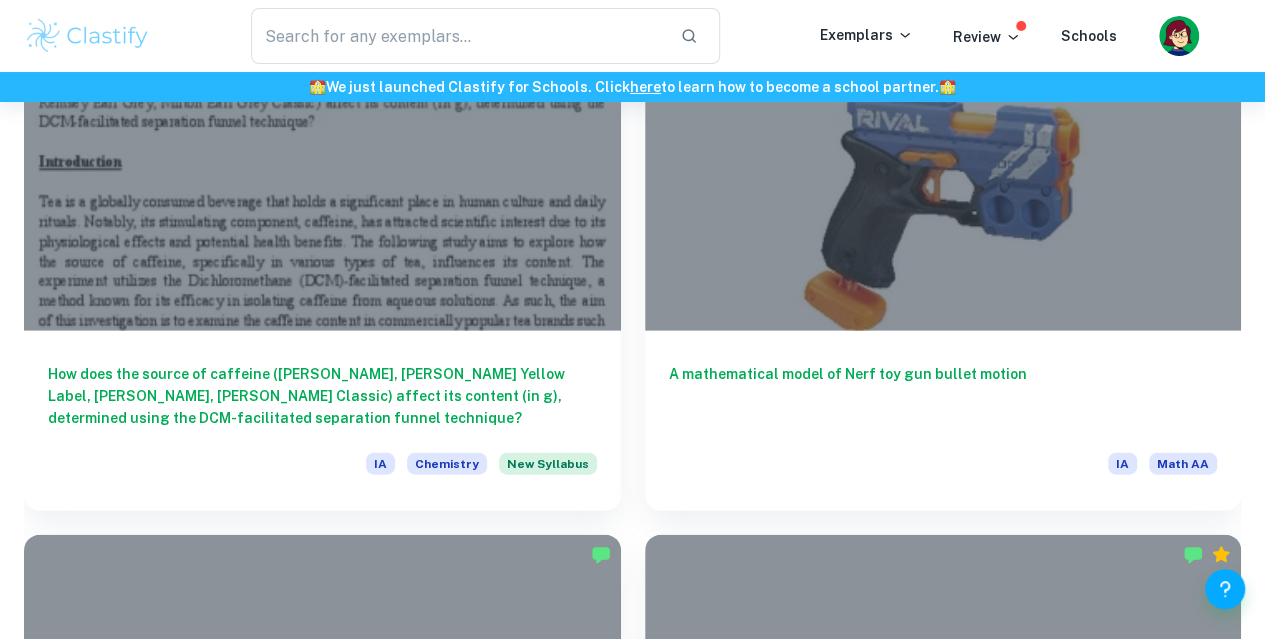 click on "To quantify the activation energy of the reaction between bleach and dye producing a colorless solution, by assessing the time required to complete the reaction in temperature range of 25-75°C in increments of 10°C. IA Chemistry" at bounding box center (943, 2375) 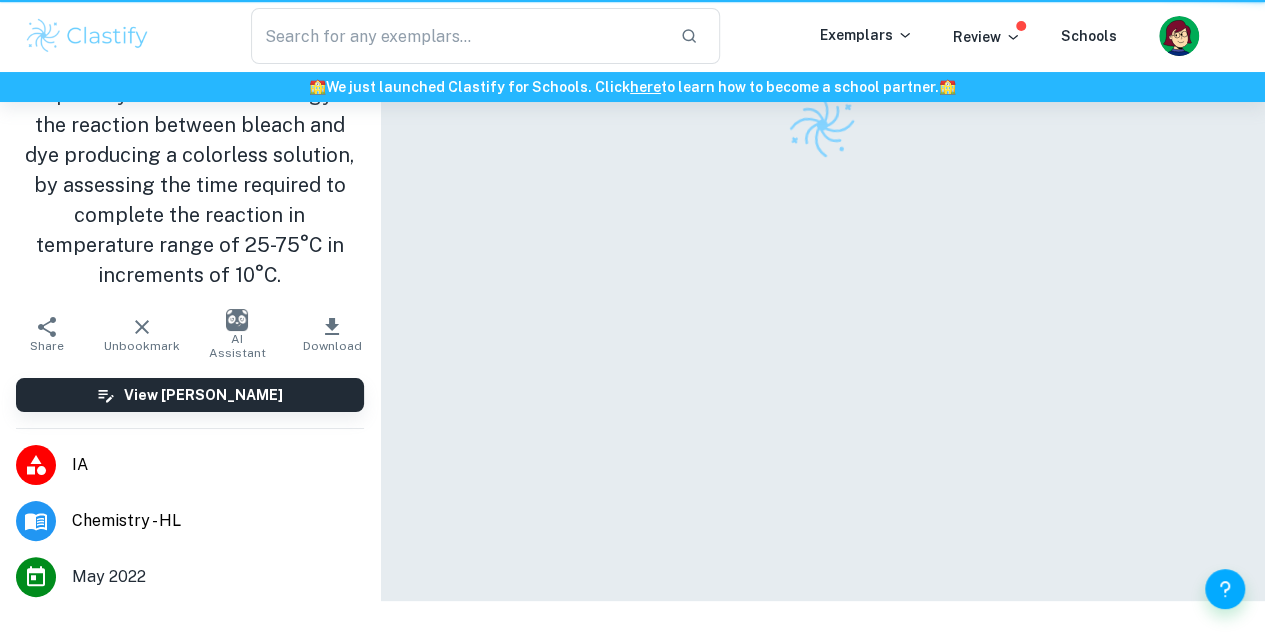 scroll, scrollTop: 0, scrollLeft: 0, axis: both 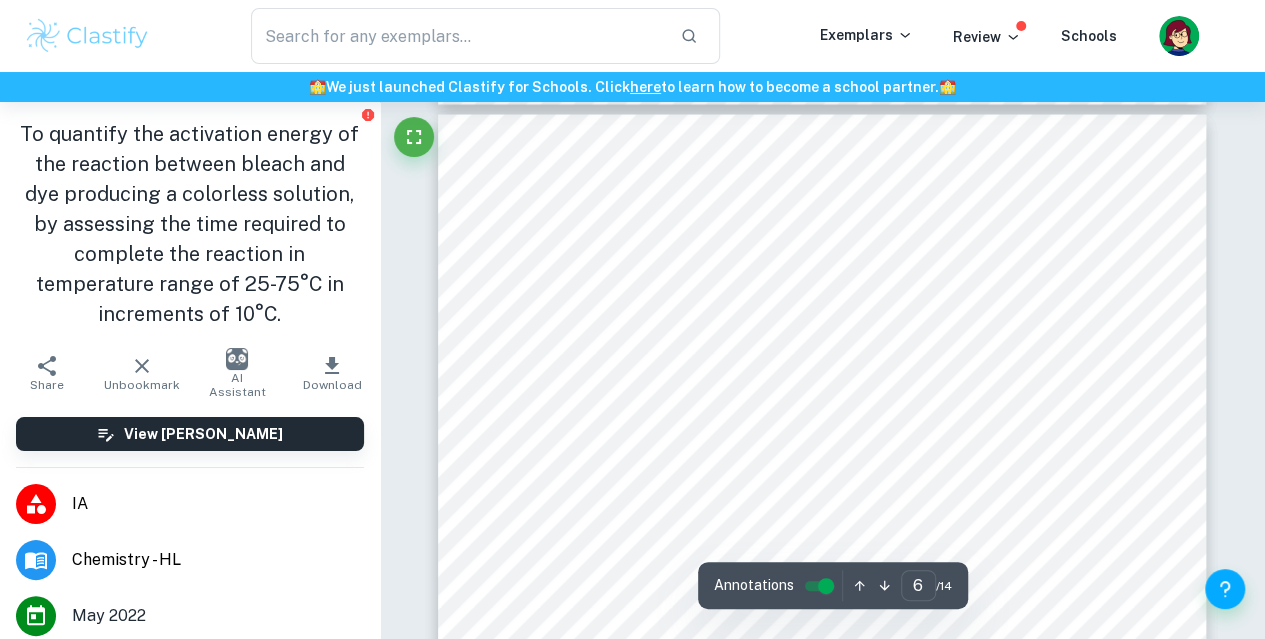 type on "5" 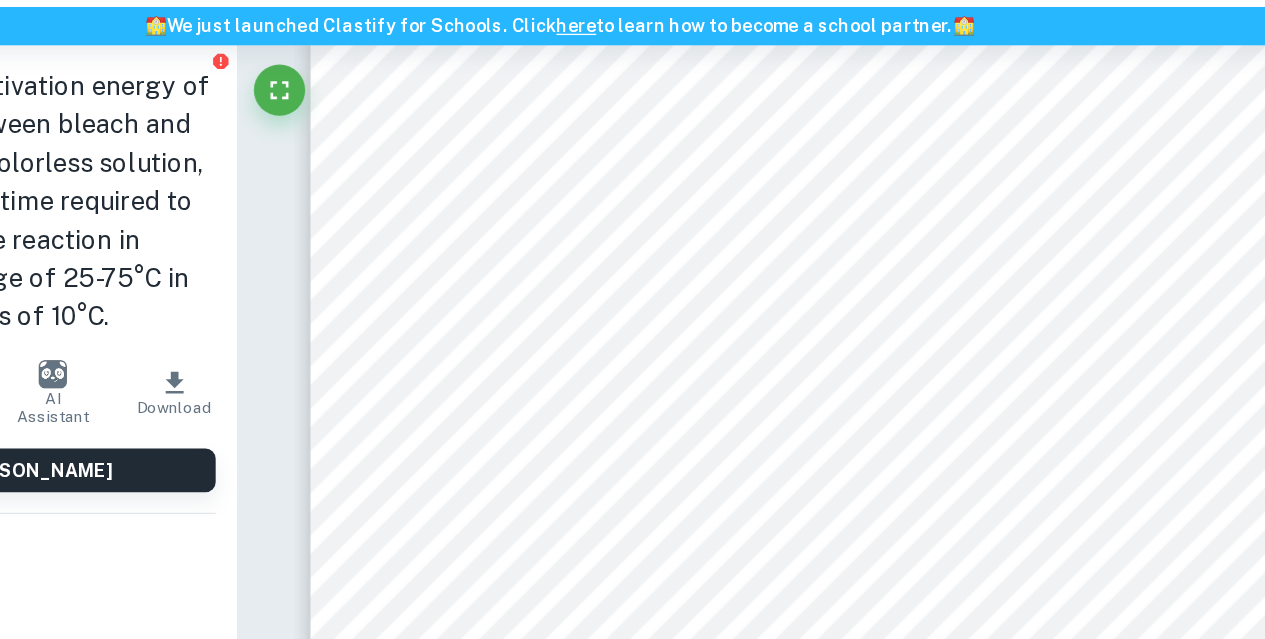 scroll, scrollTop: 5090, scrollLeft: 0, axis: vertical 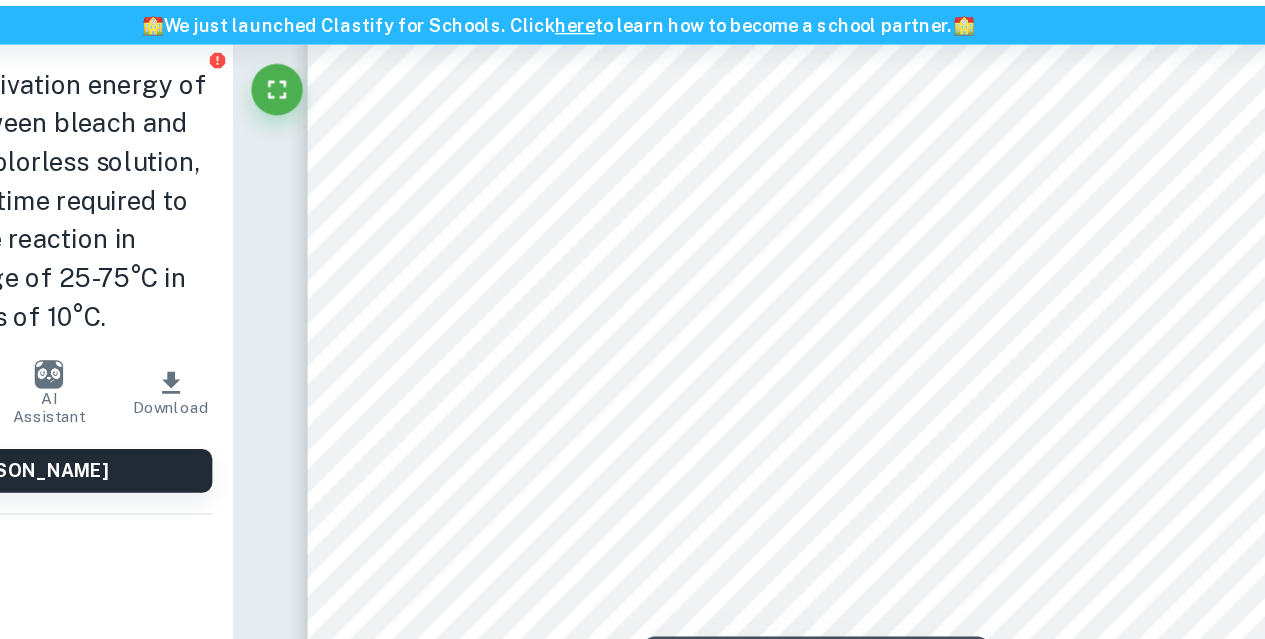 click on "Azorubine" at bounding box center (580, 317) 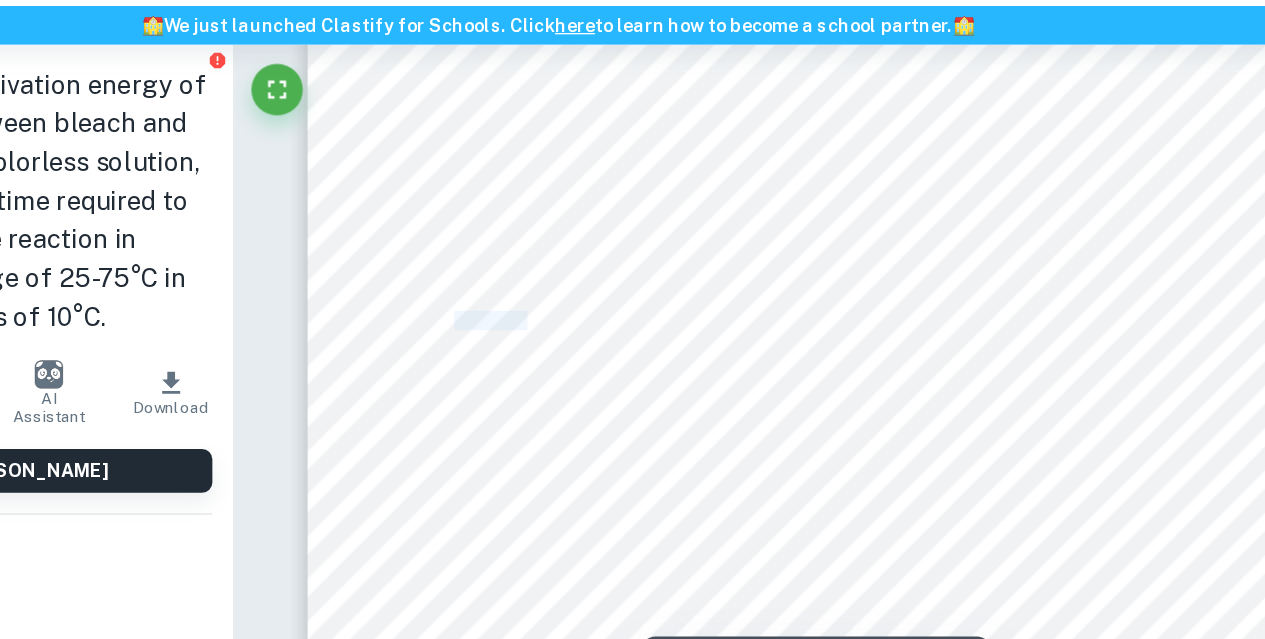 click on "Azorubine" at bounding box center [580, 317] 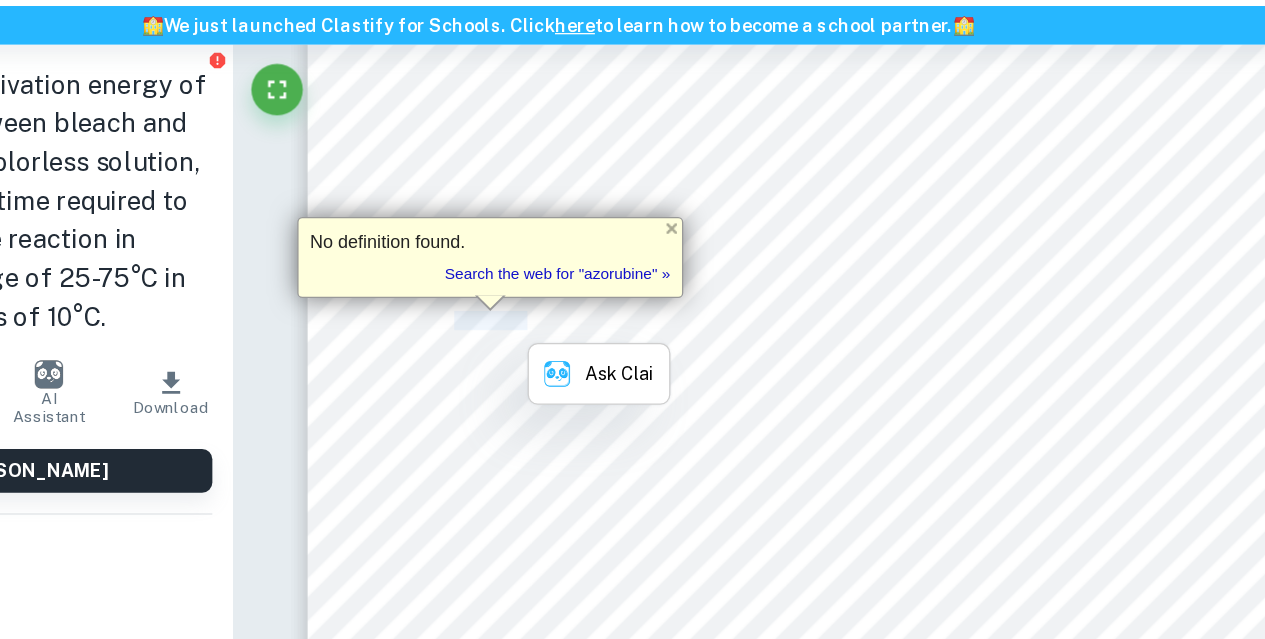 copy on "Azorubine" 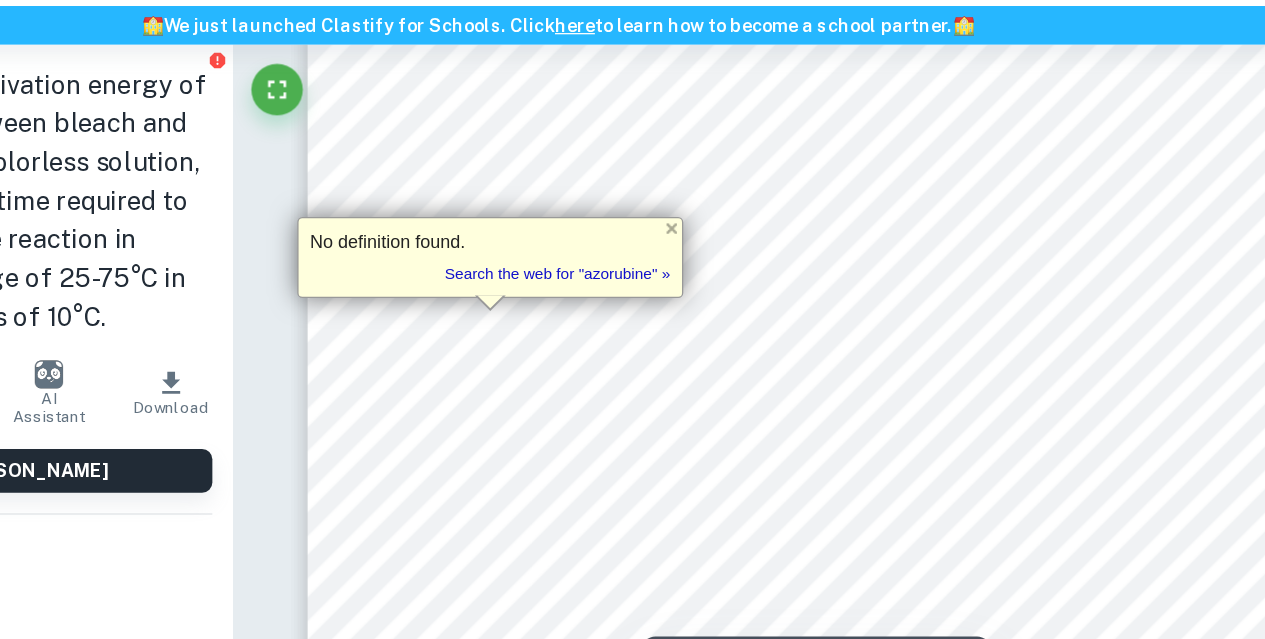click on "The chemical has been verified to be of low concern." at bounding box center [899, 316] 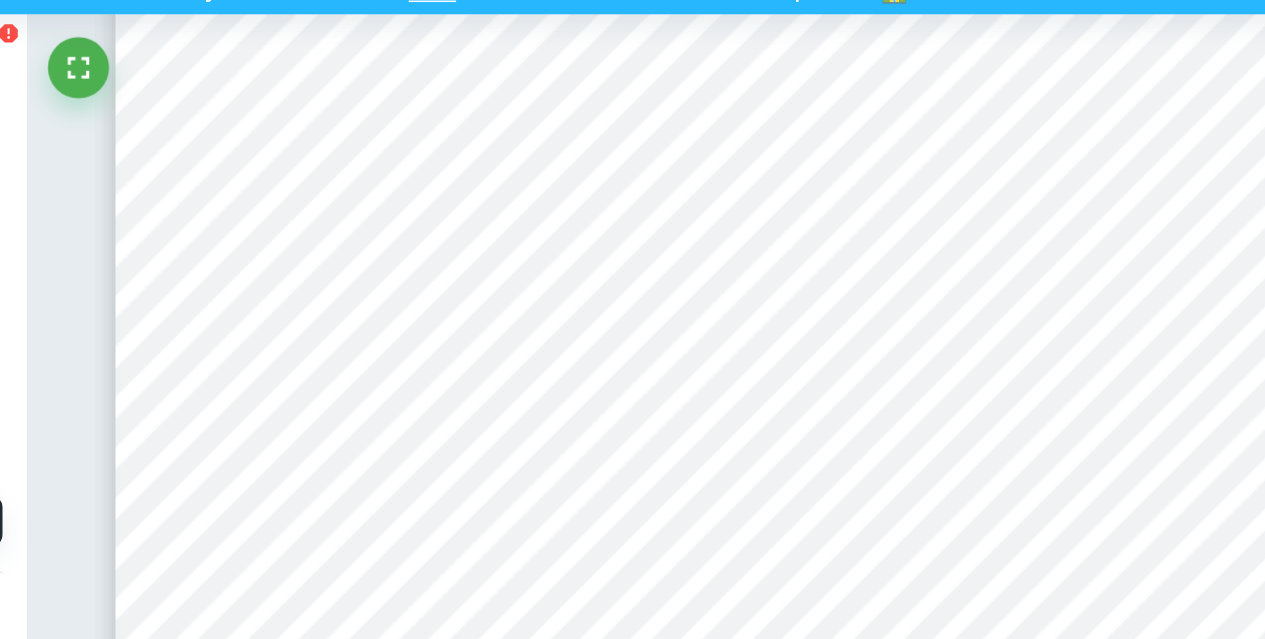 scroll, scrollTop: 5090, scrollLeft: 0, axis: vertical 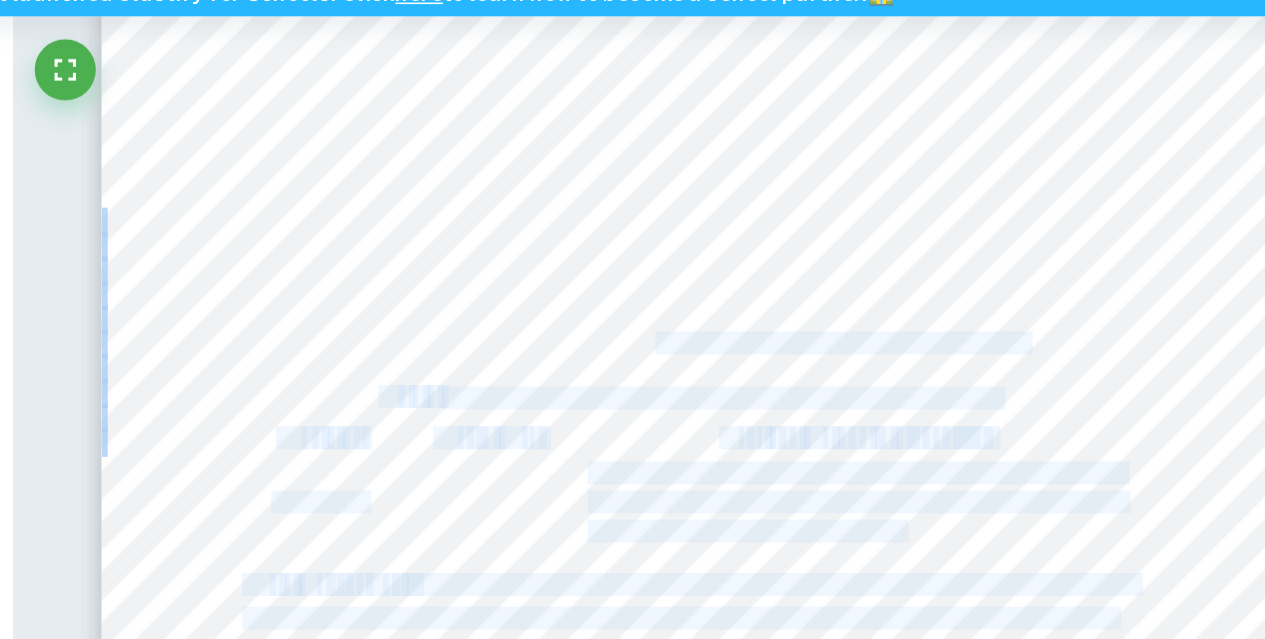 drag, startPoint x: 1049, startPoint y: 315, endPoint x: 797, endPoint y: 308, distance: 252.0972 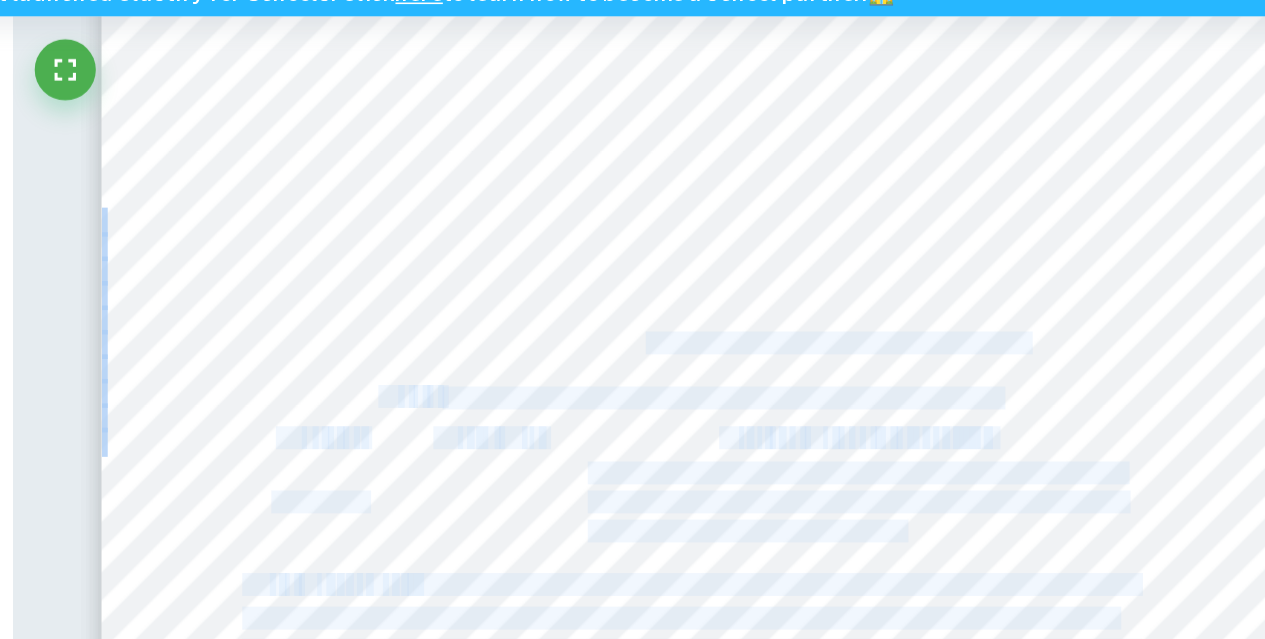 click on "The chemical has been verified to be of low concern." at bounding box center [899, 316] 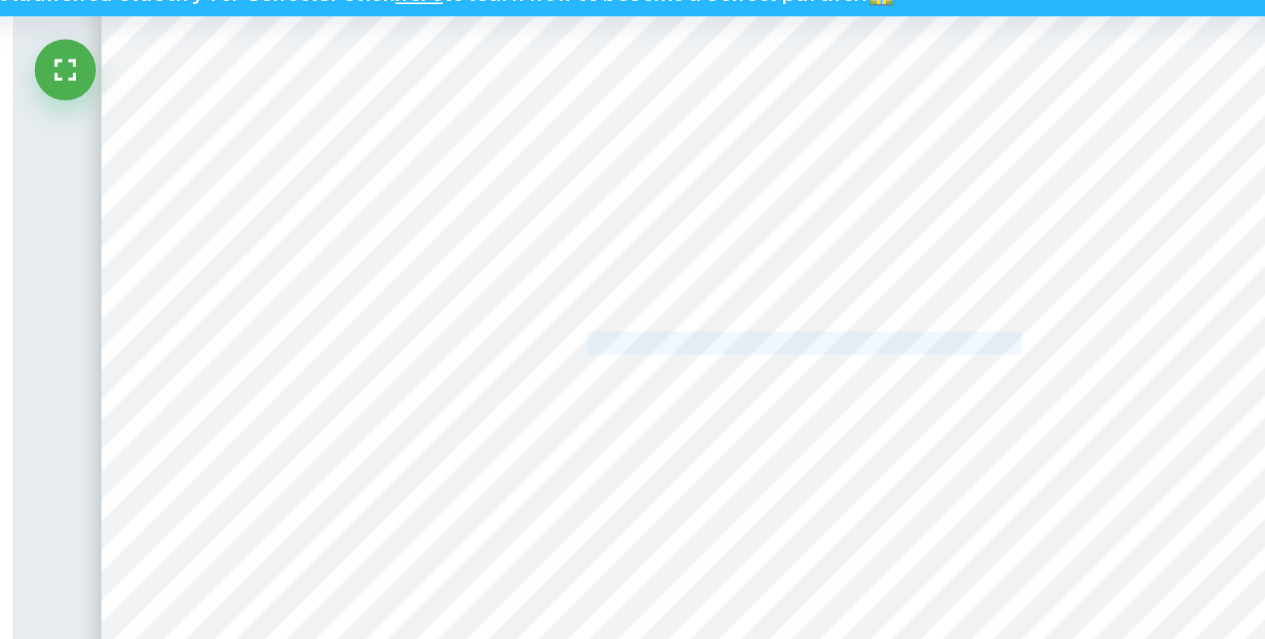 drag, startPoint x: 757, startPoint y: 315, endPoint x: 1037, endPoint y: 317, distance: 280.00714 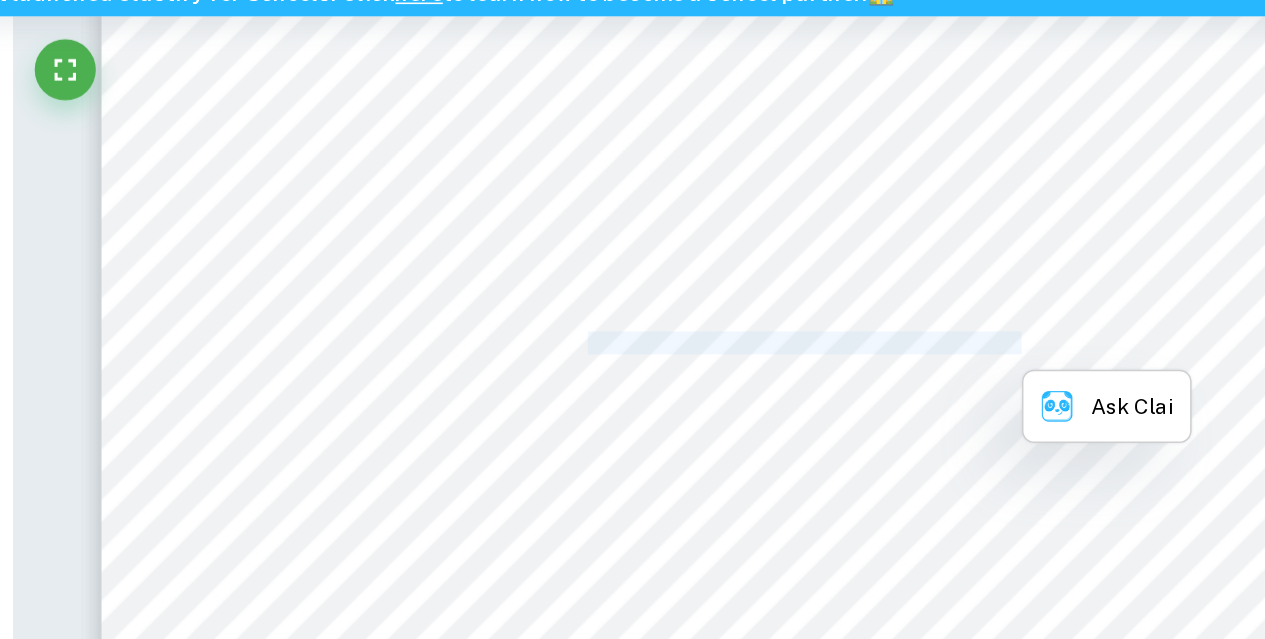 copy on "The chemical has been verified to be of low concern" 